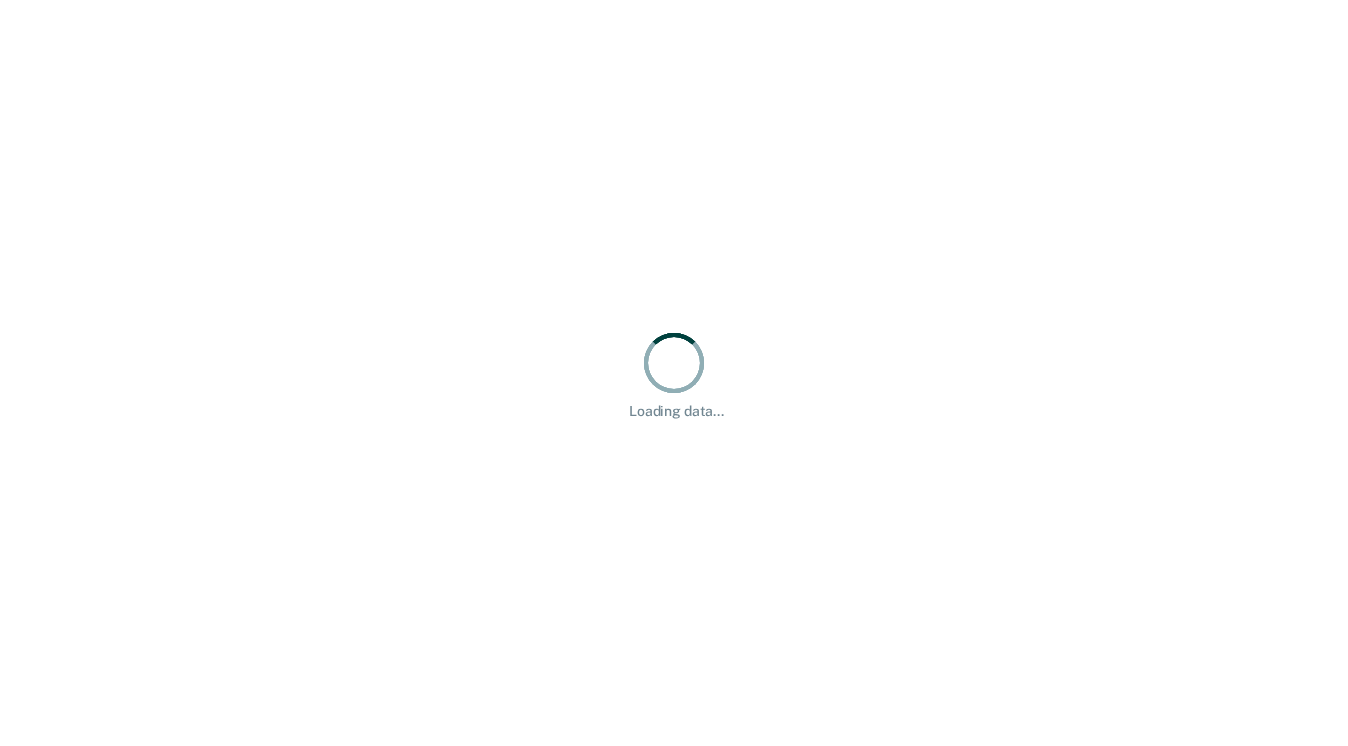 scroll, scrollTop: 0, scrollLeft: 0, axis: both 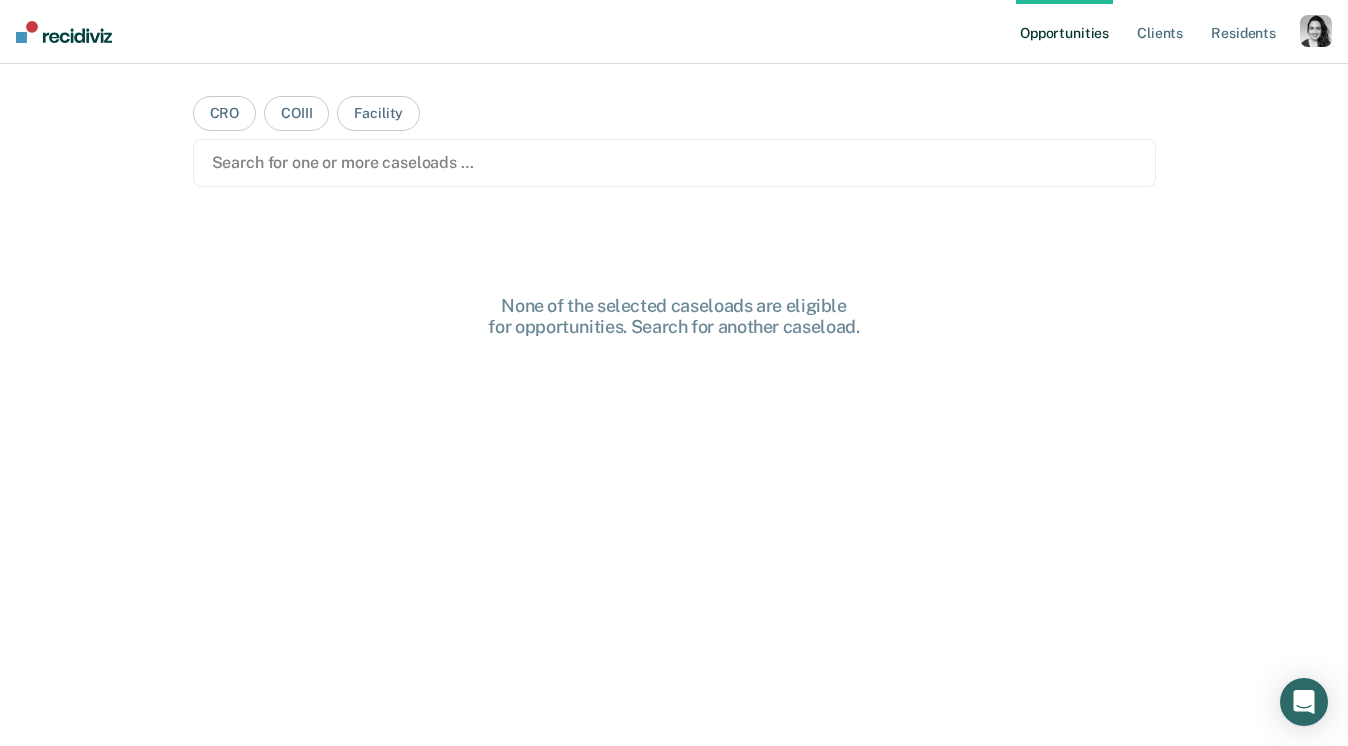 click on "[FACILITY] Search for one or more caseloads … None of the selected caseloads are eligible for opportunities. Search for another caseload." at bounding box center (674, 381) 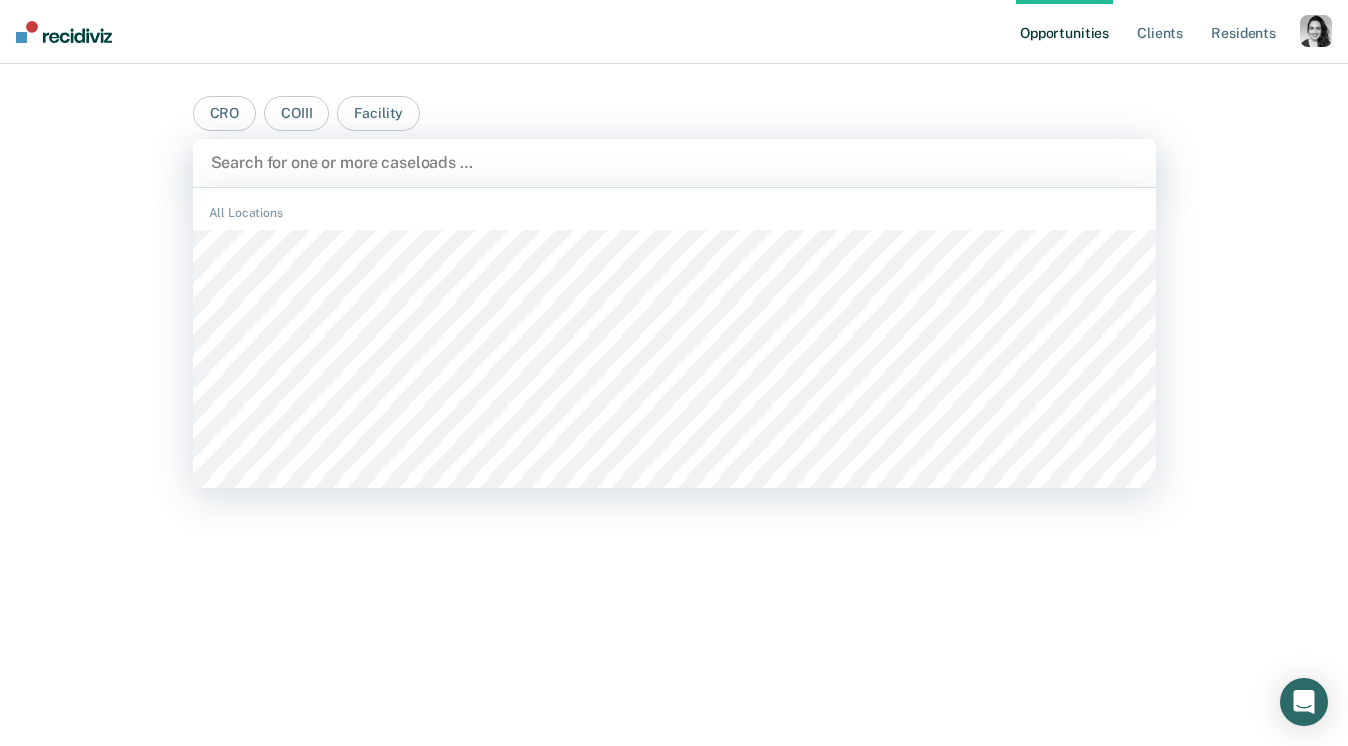 click at bounding box center (674, 162) 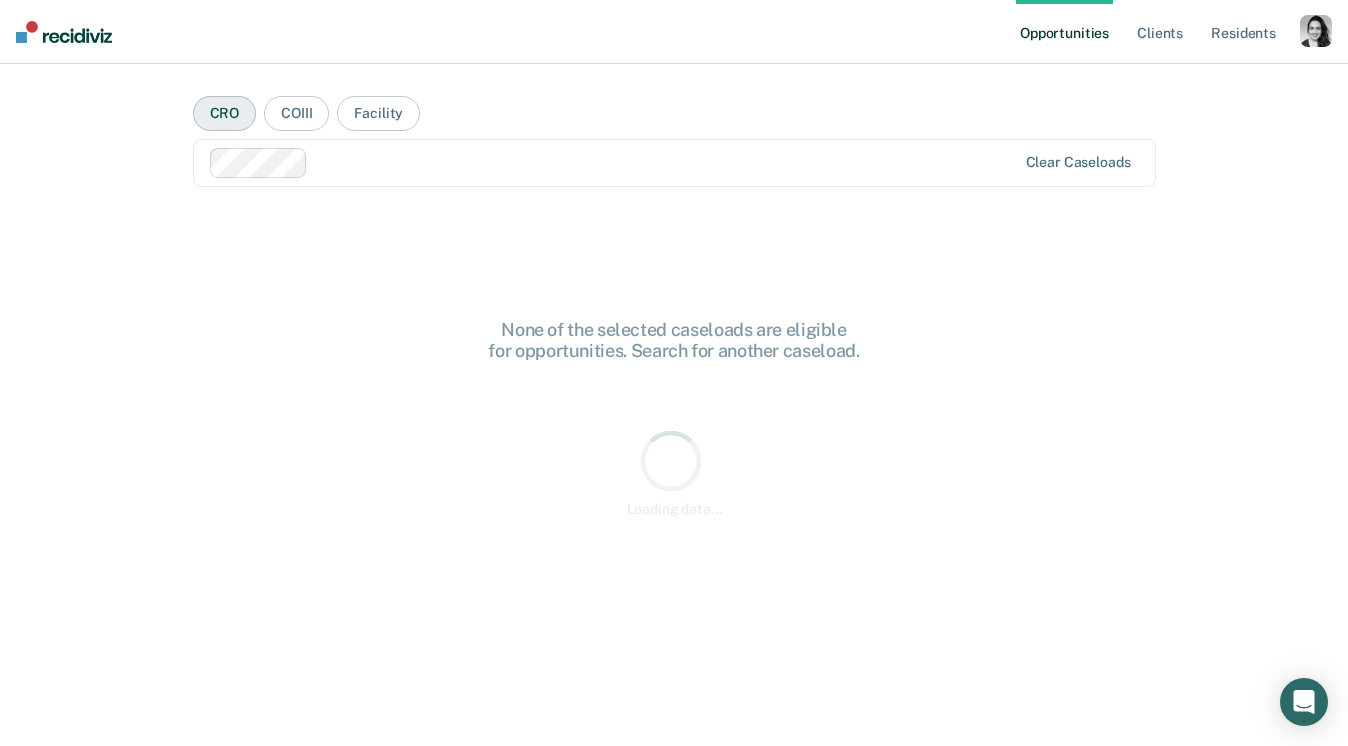 click on "CRO" at bounding box center [225, 113] 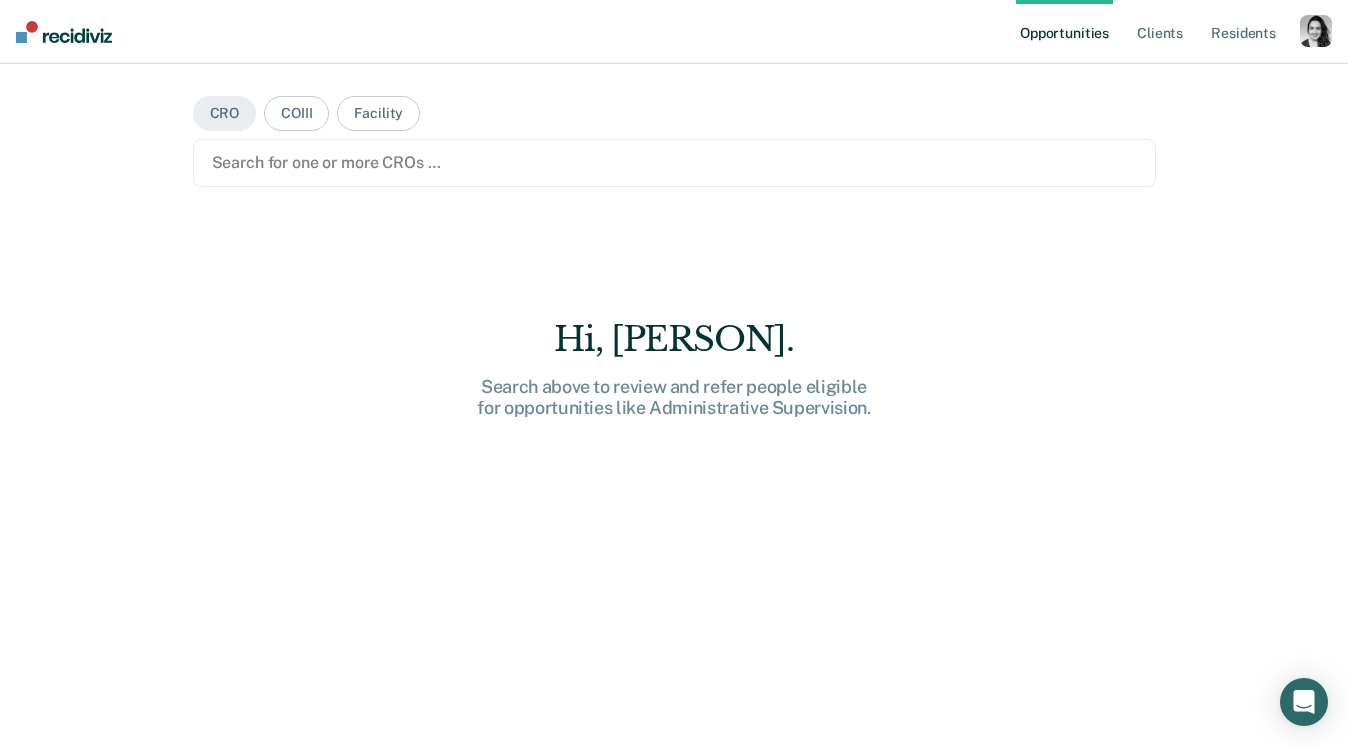 click at bounding box center [674, 162] 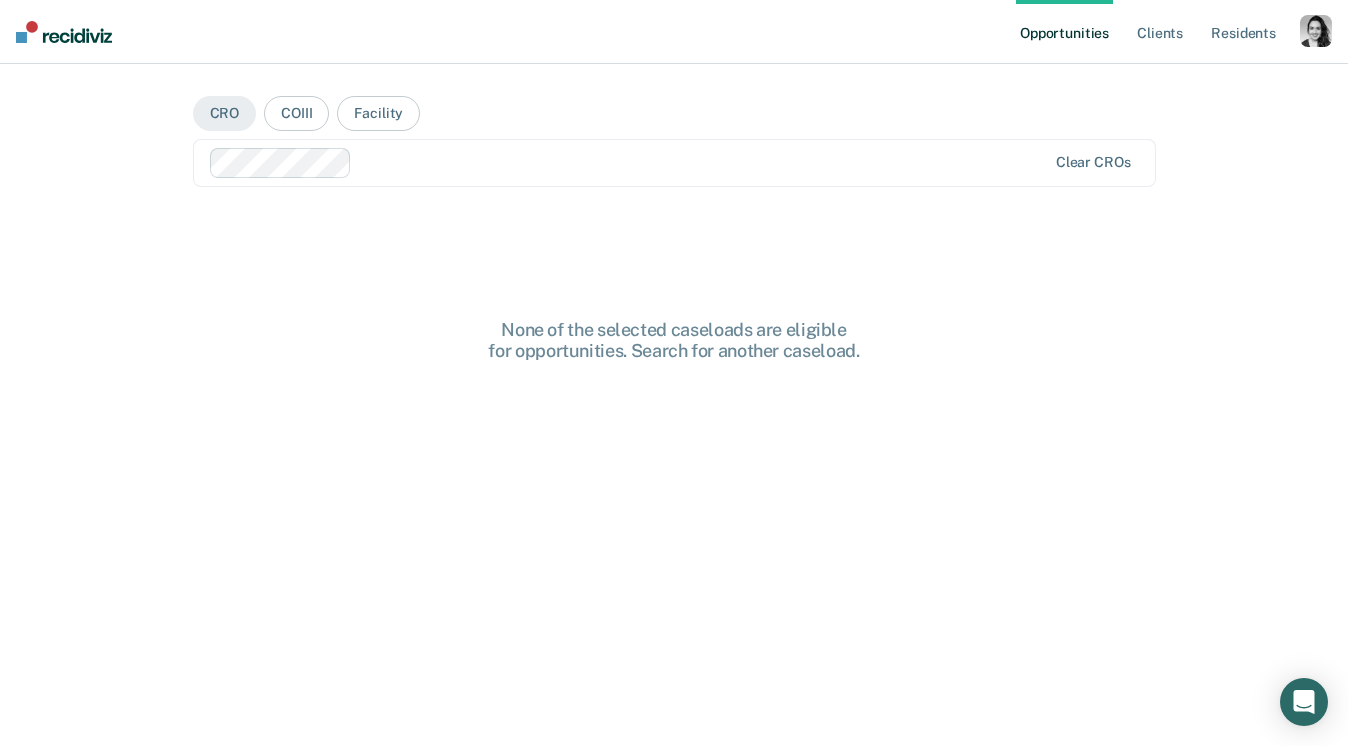 click at bounding box center (703, 162) 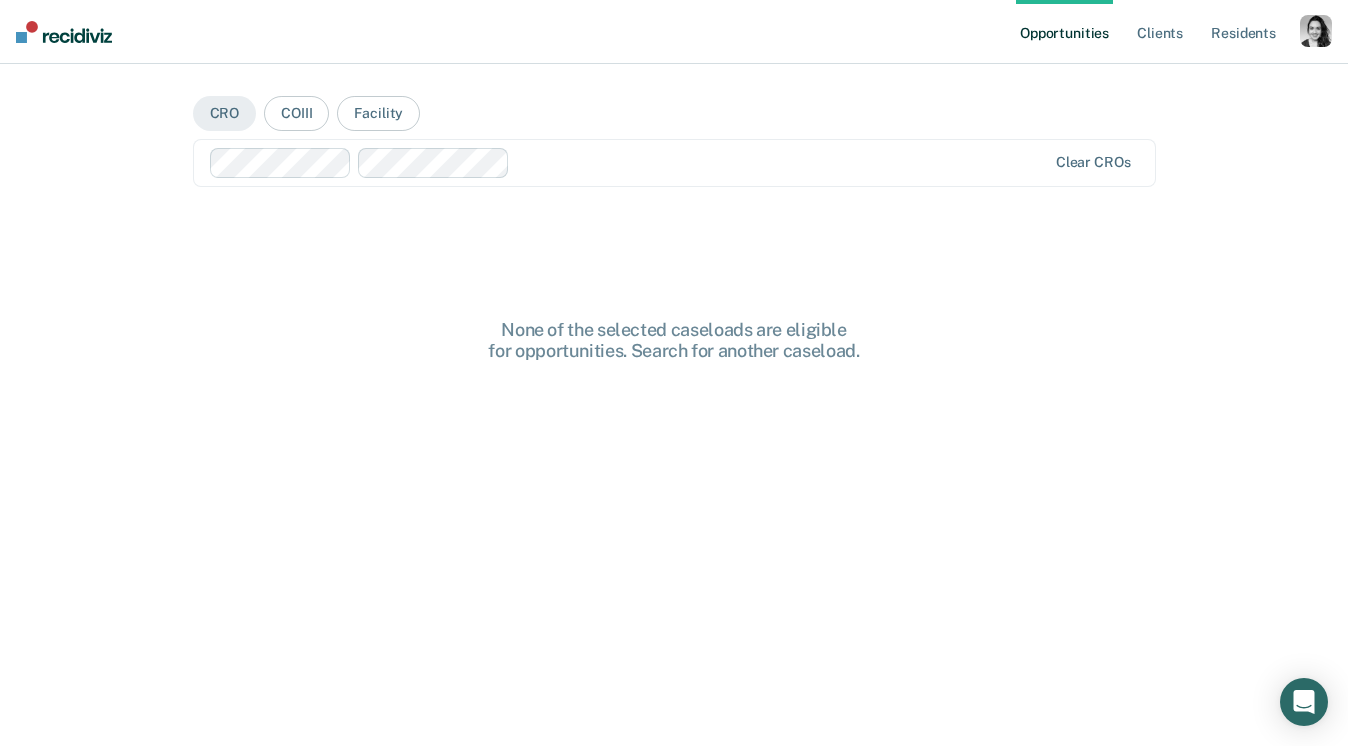 click at bounding box center [629, 163] 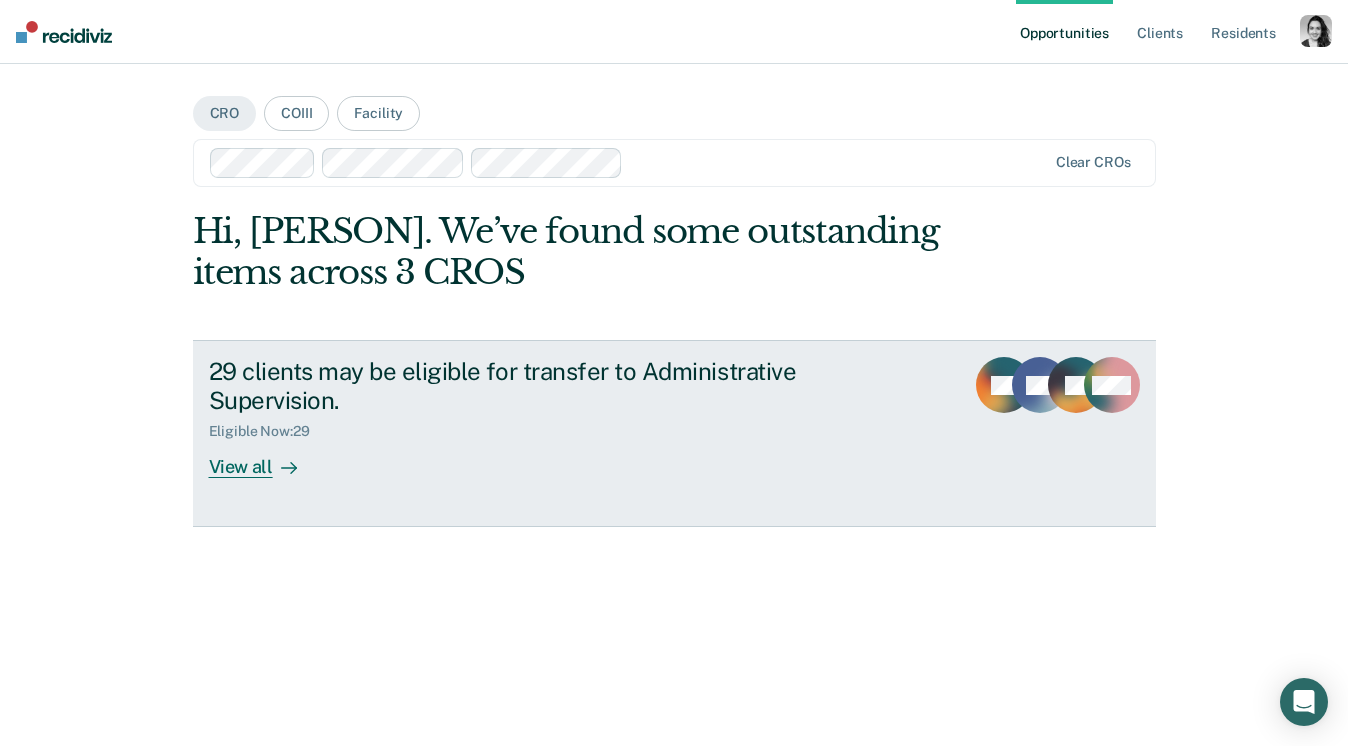 click on "29 clients may be eligible for transfer to Administrative Supervision." at bounding box center [560, 386] 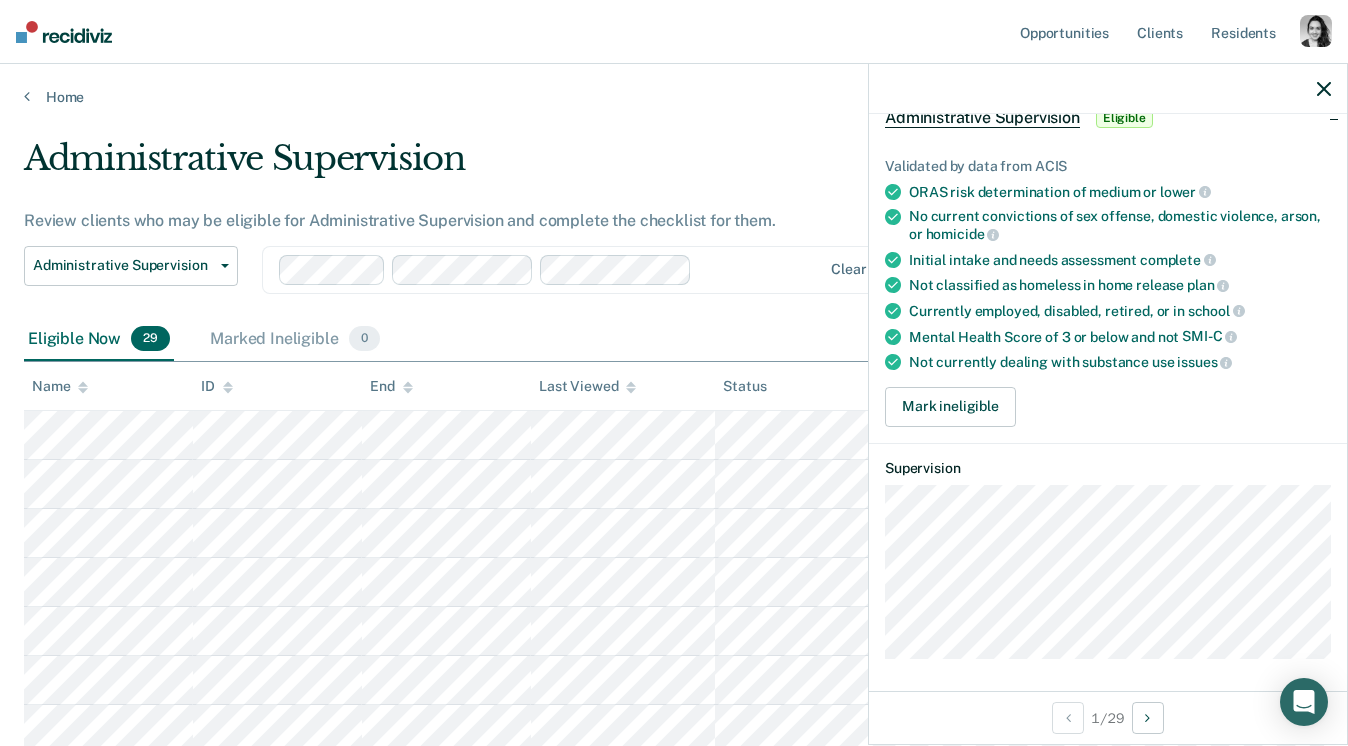 scroll, scrollTop: 0, scrollLeft: 0, axis: both 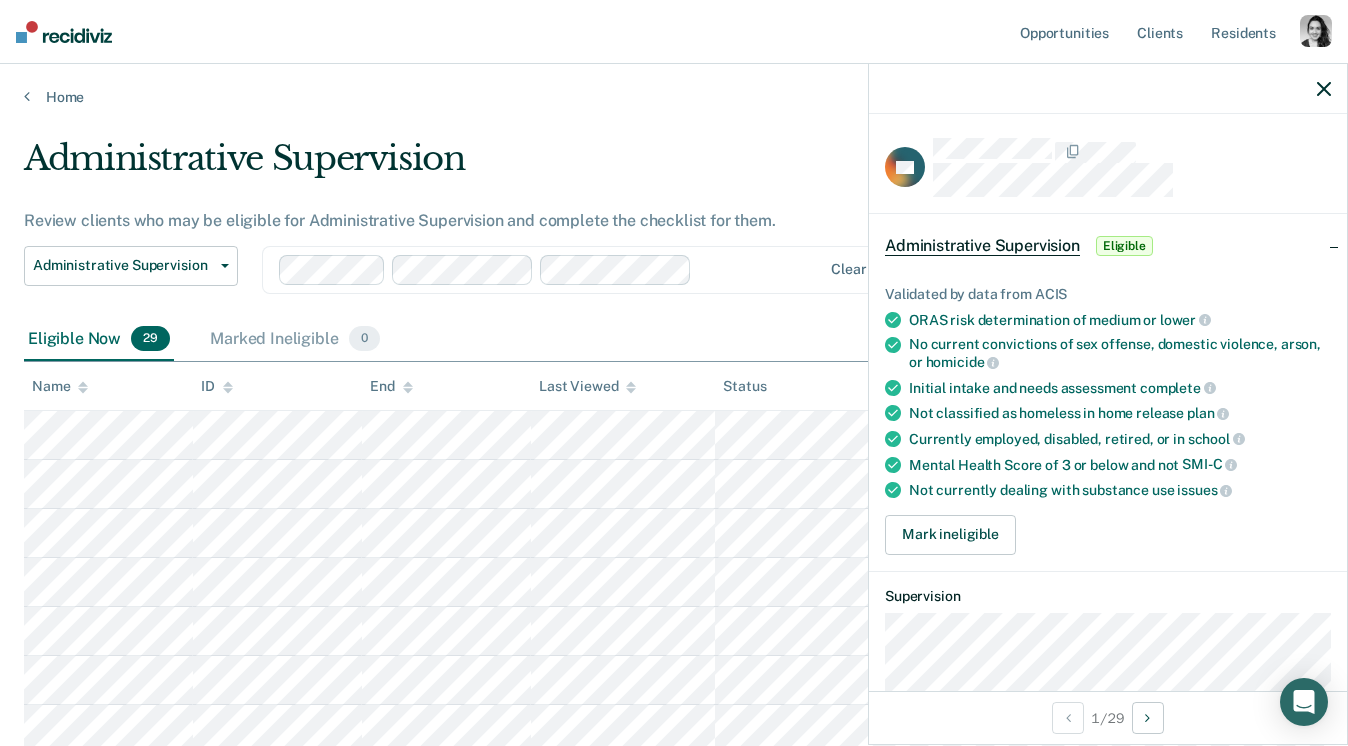 click on "Opportunities Client s Resident s Profile How it works Log Out" at bounding box center (674, 32) 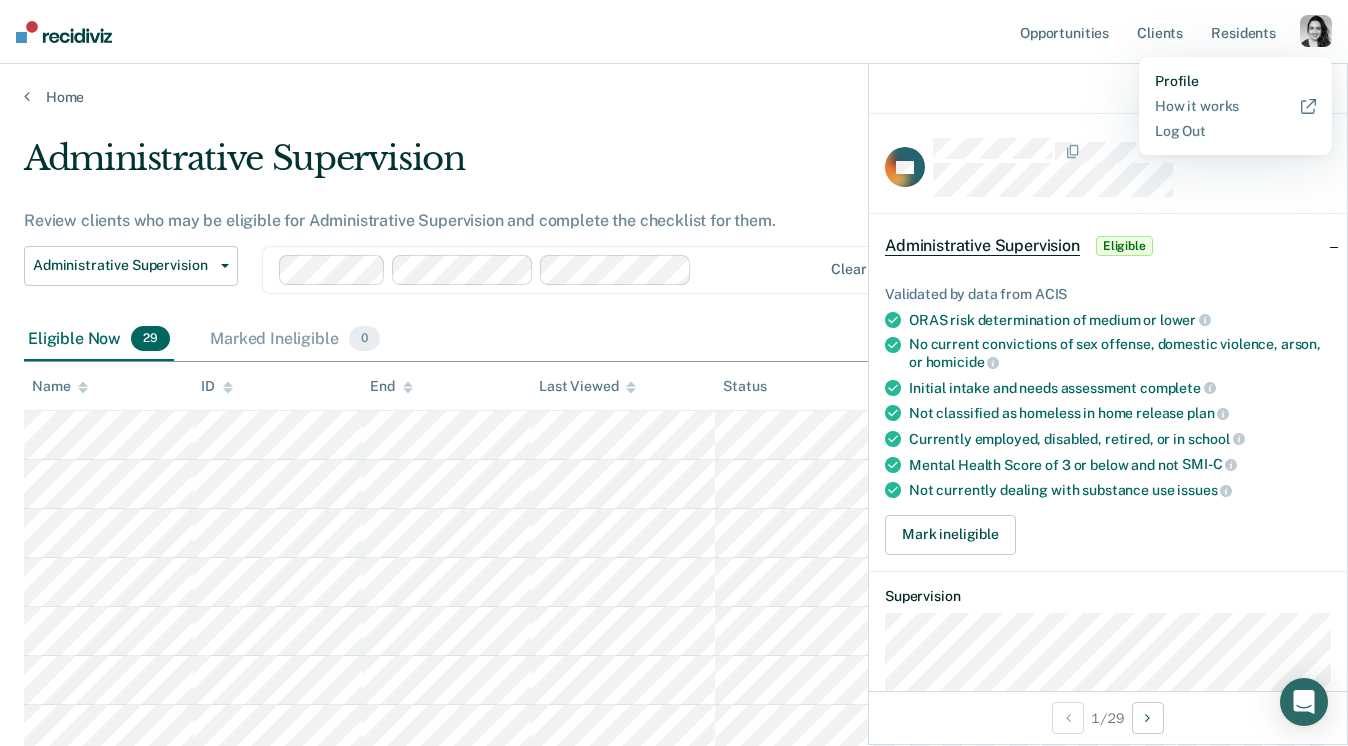 click on "Profile" at bounding box center (1235, 81) 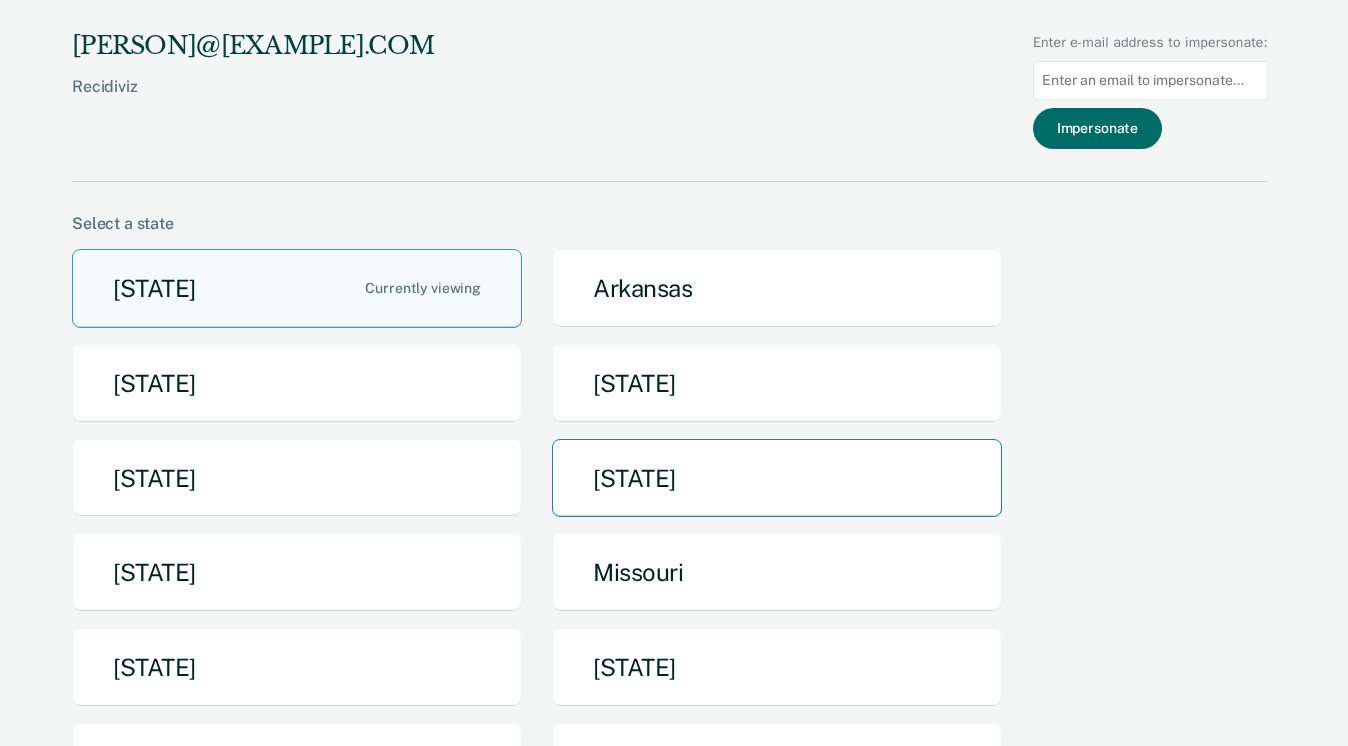 click on "[STATE]" at bounding box center (777, 478) 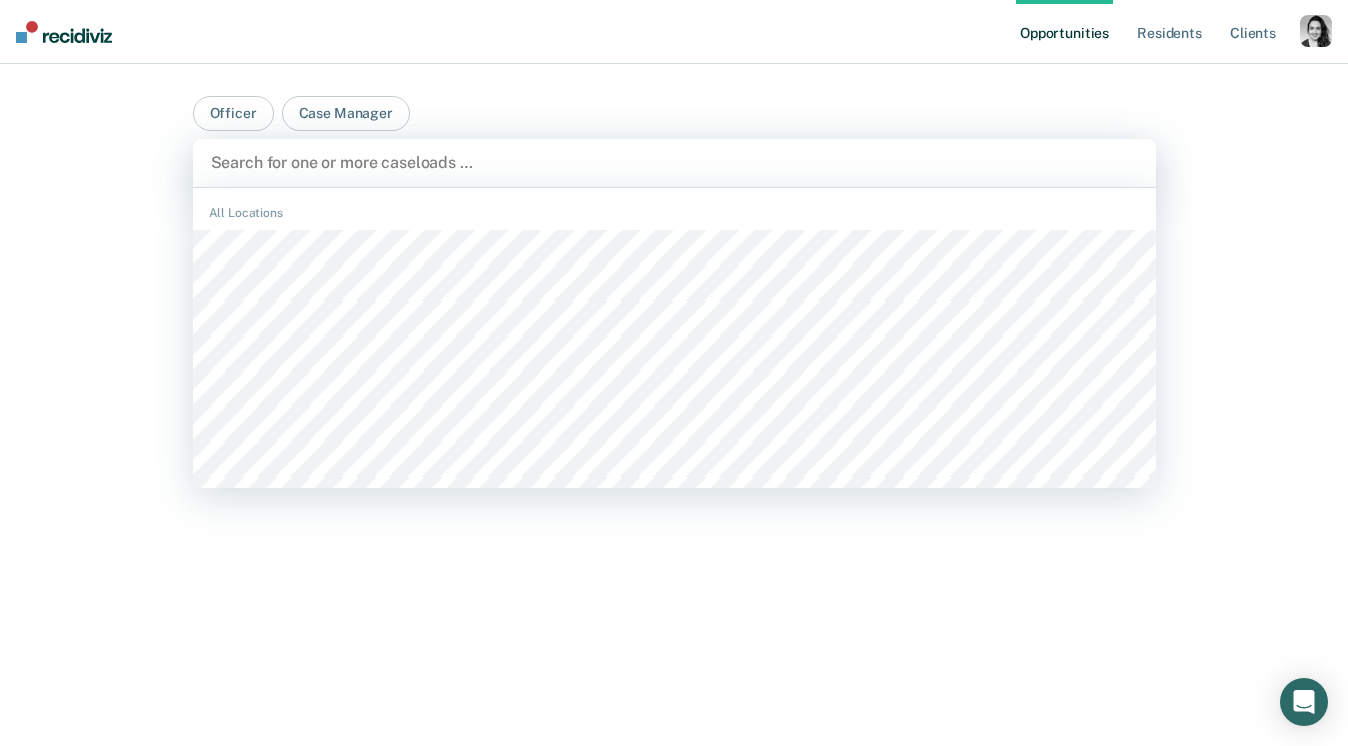 click at bounding box center (674, 162) 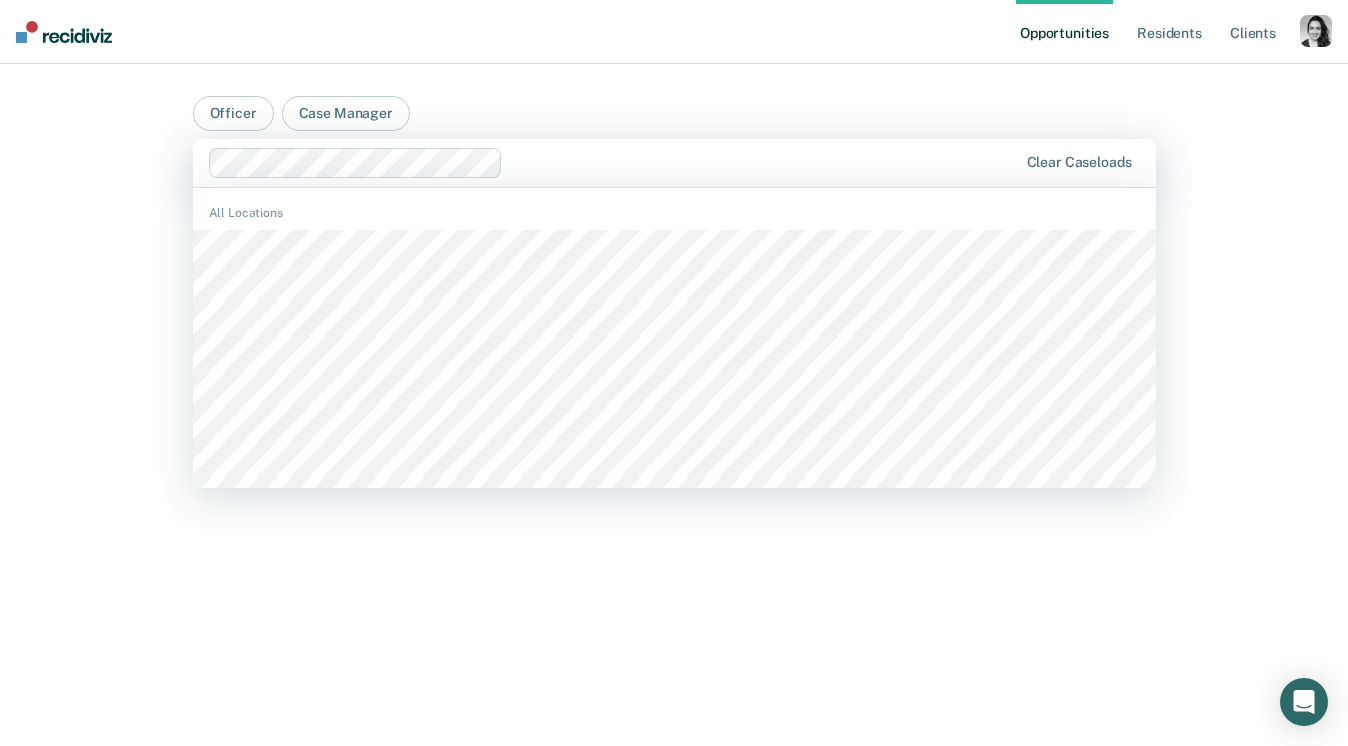 click at bounding box center (764, 162) 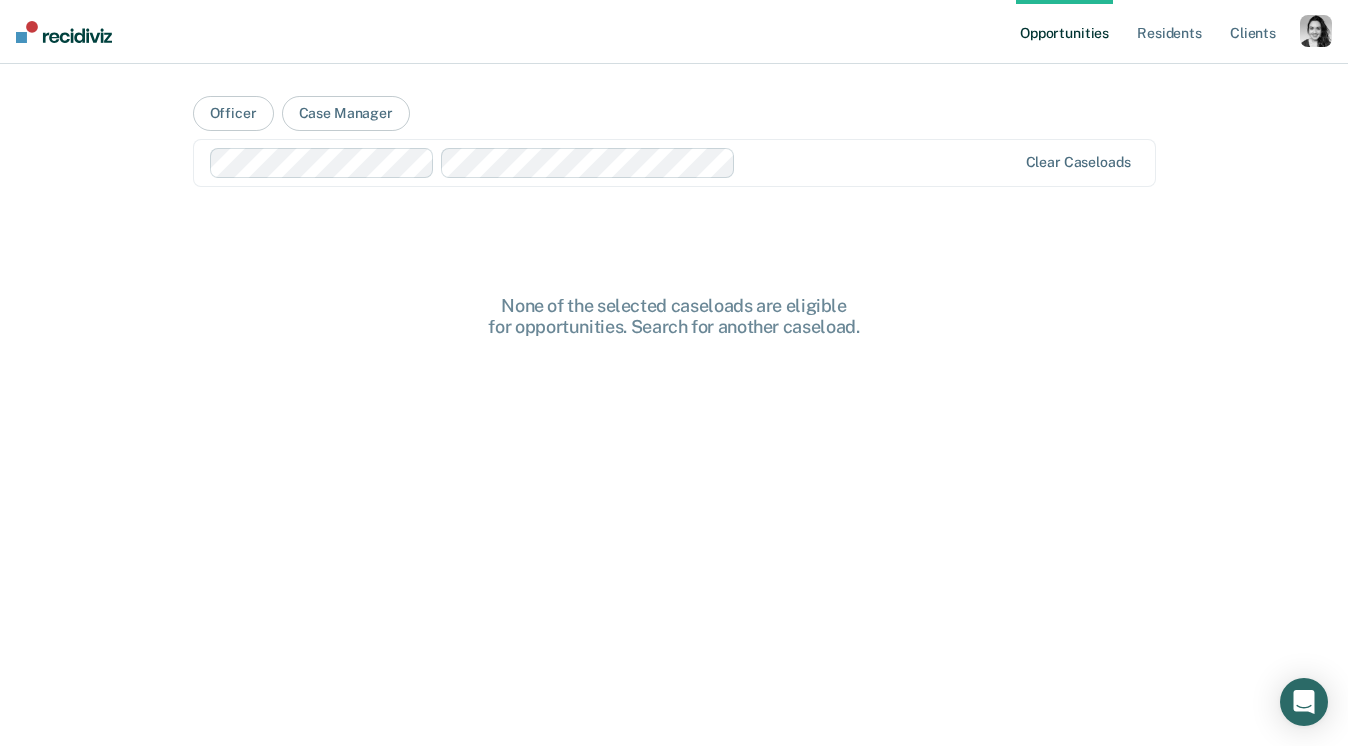 click at bounding box center [880, 162] 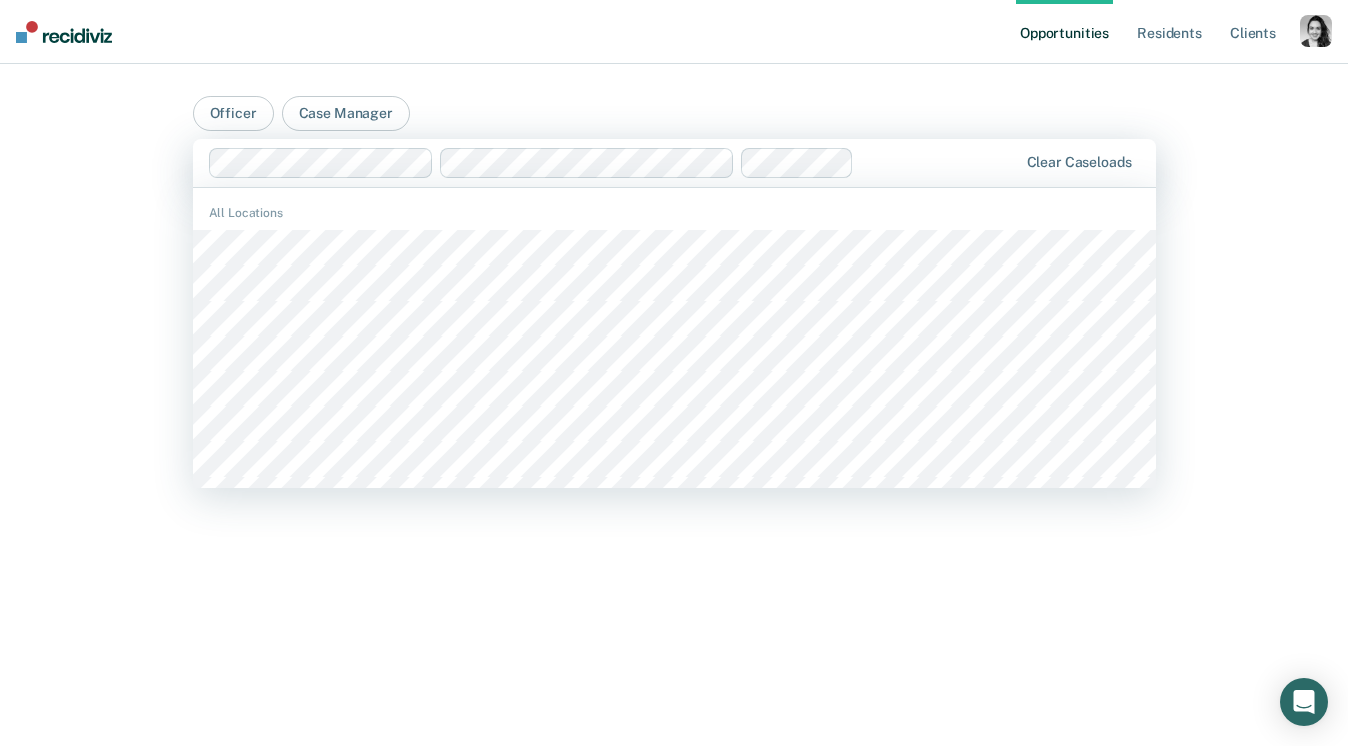 click at bounding box center (939, 162) 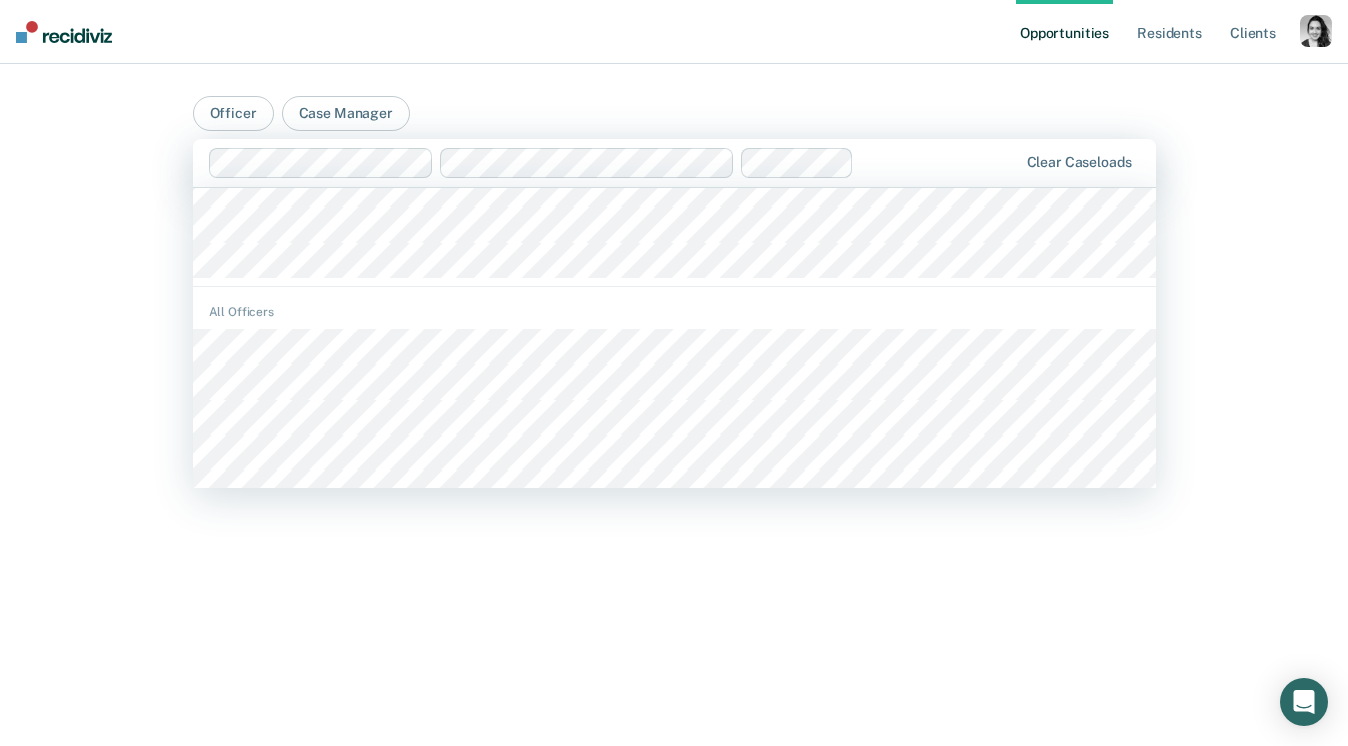 scroll, scrollTop: 1546, scrollLeft: 0, axis: vertical 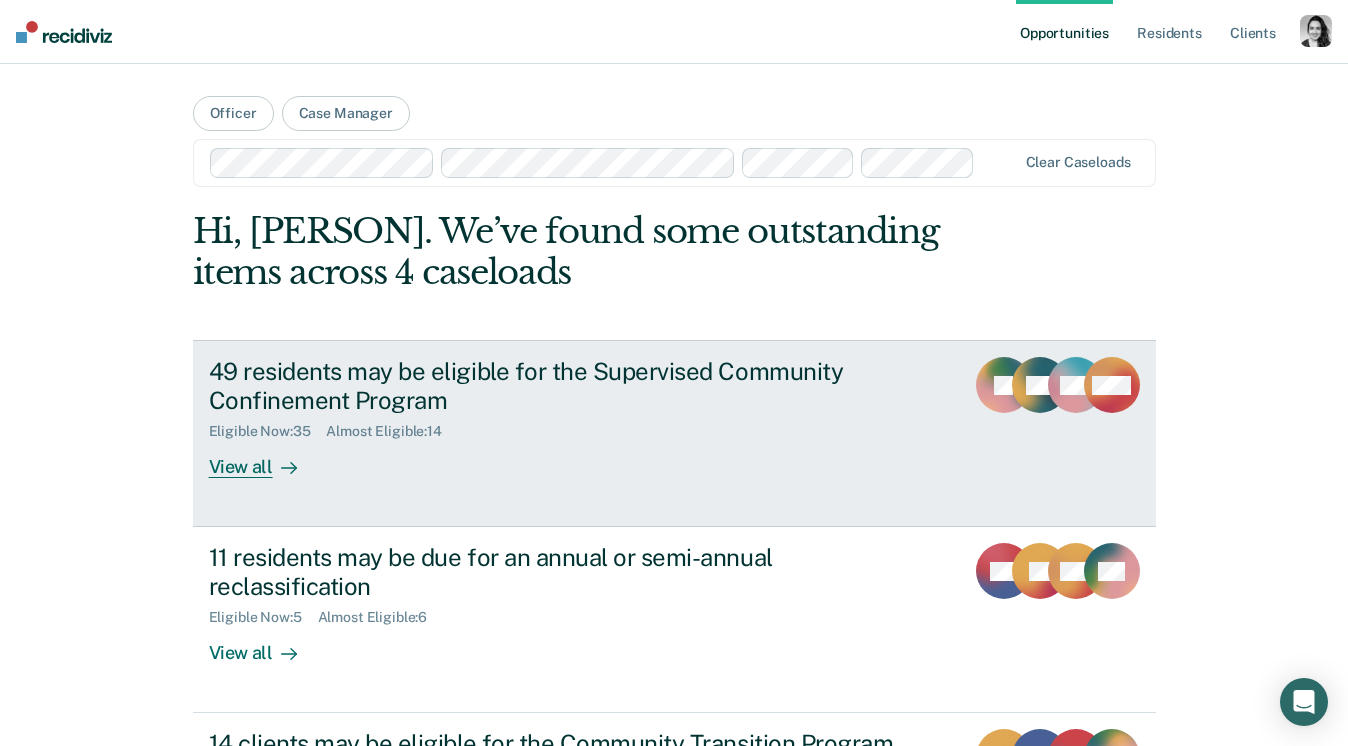click on "49 residents may be eligible for the Supervised Community Confinement Program" at bounding box center (560, 386) 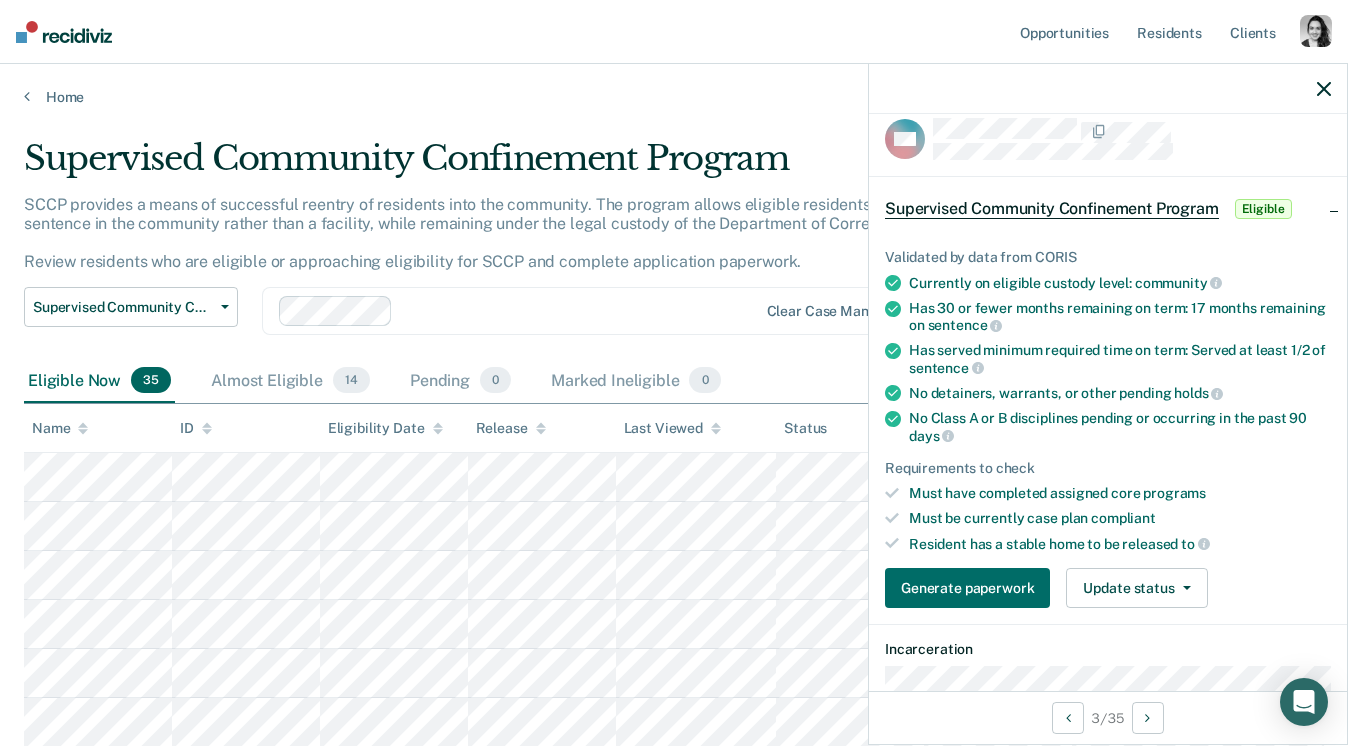 scroll, scrollTop: 23, scrollLeft: 0, axis: vertical 